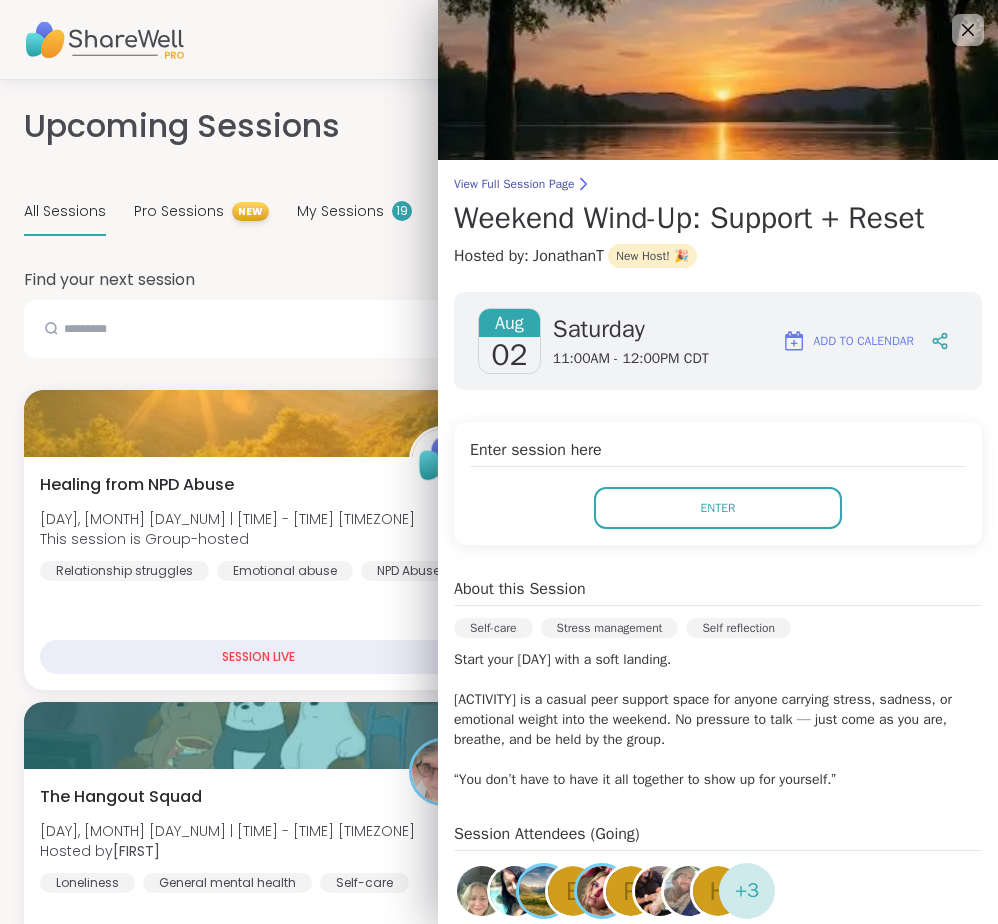 scroll, scrollTop: 830, scrollLeft: 0, axis: vertical 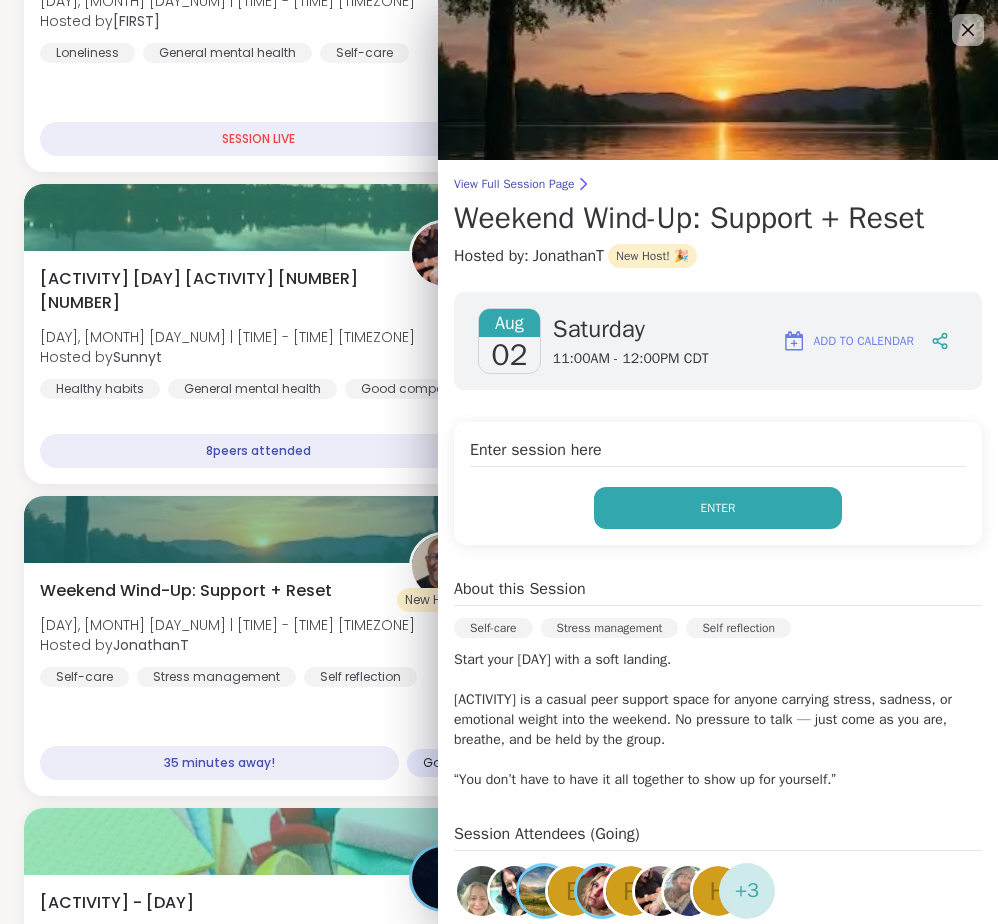 click on "Enter" at bounding box center (718, 508) 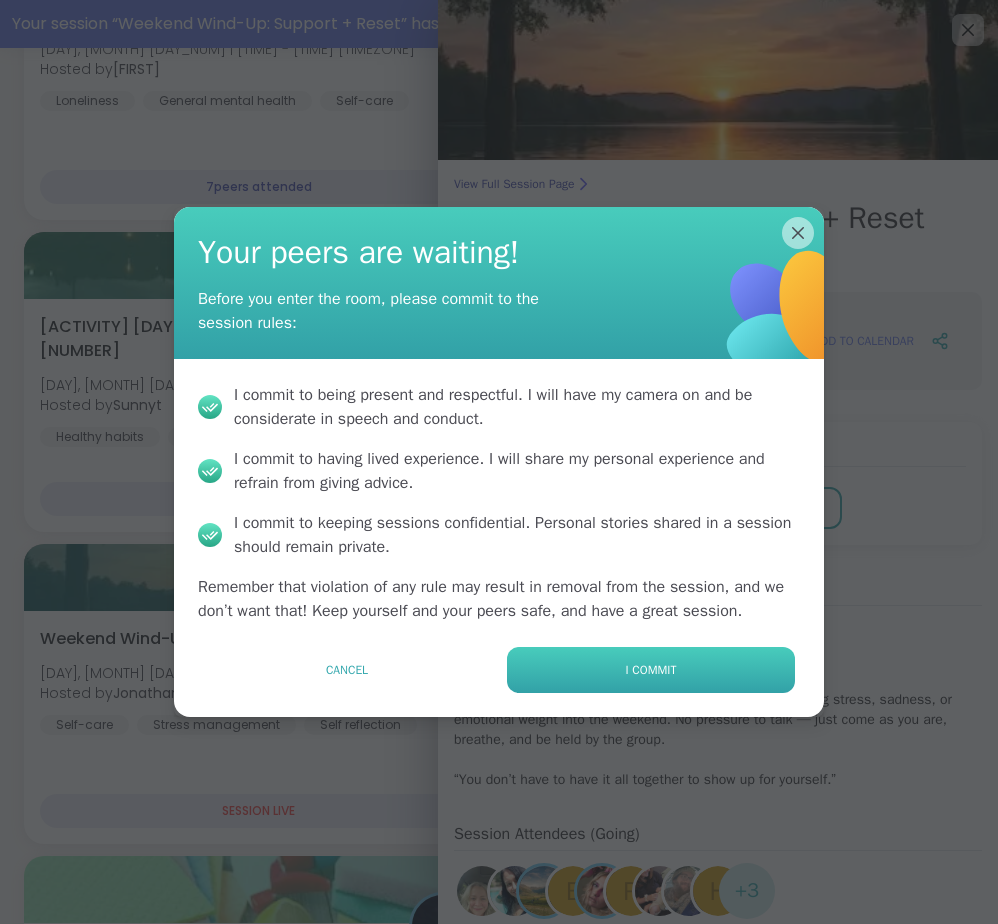 click on "I commit" at bounding box center [651, 670] 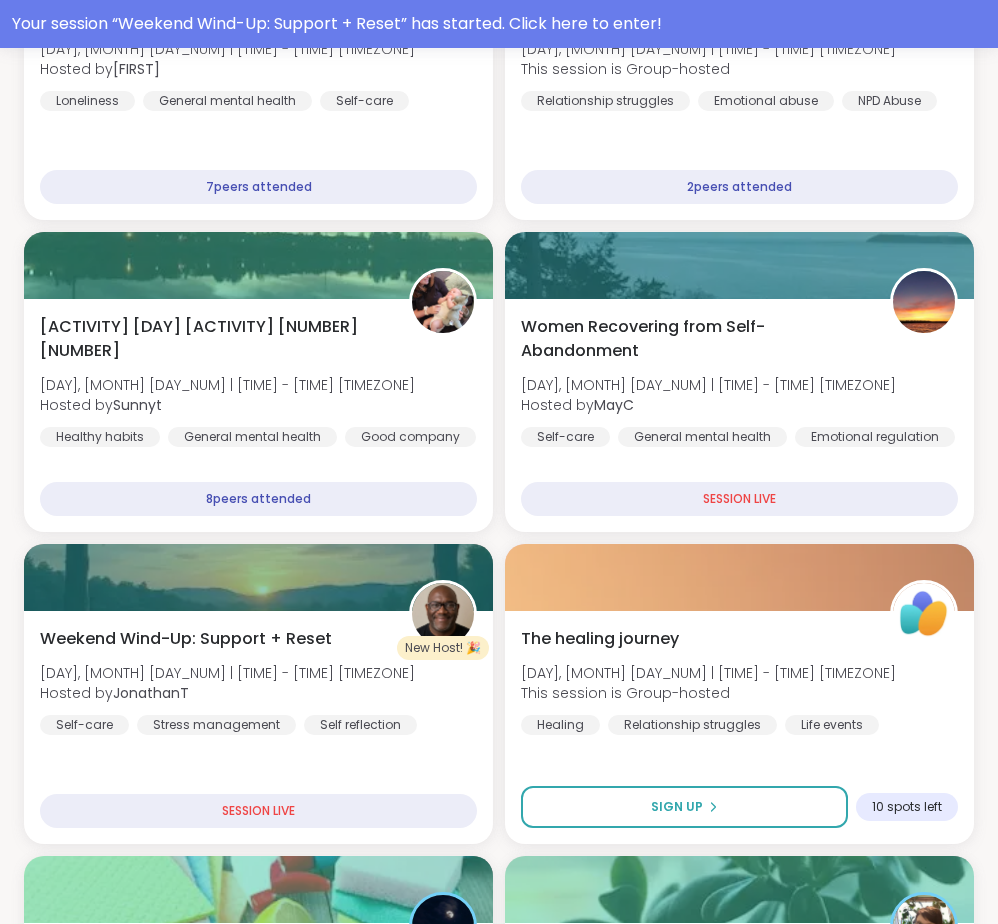 scroll, scrollTop: 0, scrollLeft: 0, axis: both 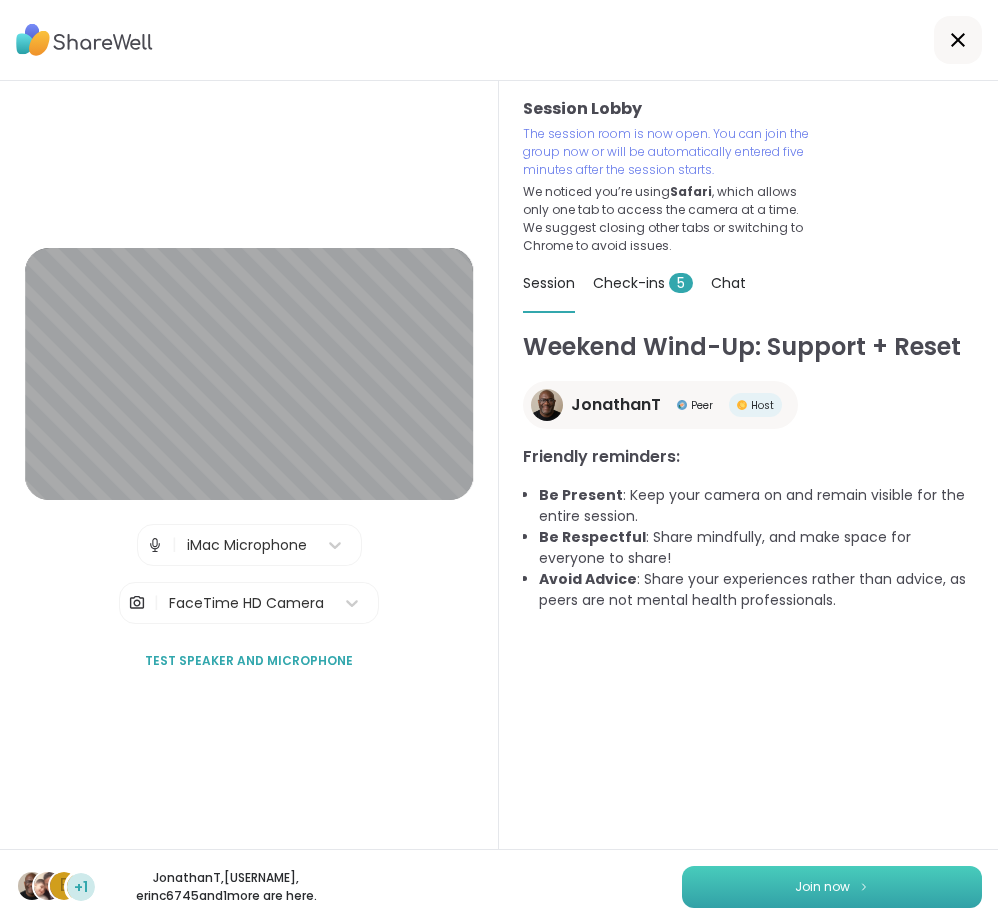 click on "Join now" at bounding box center (832, 887) 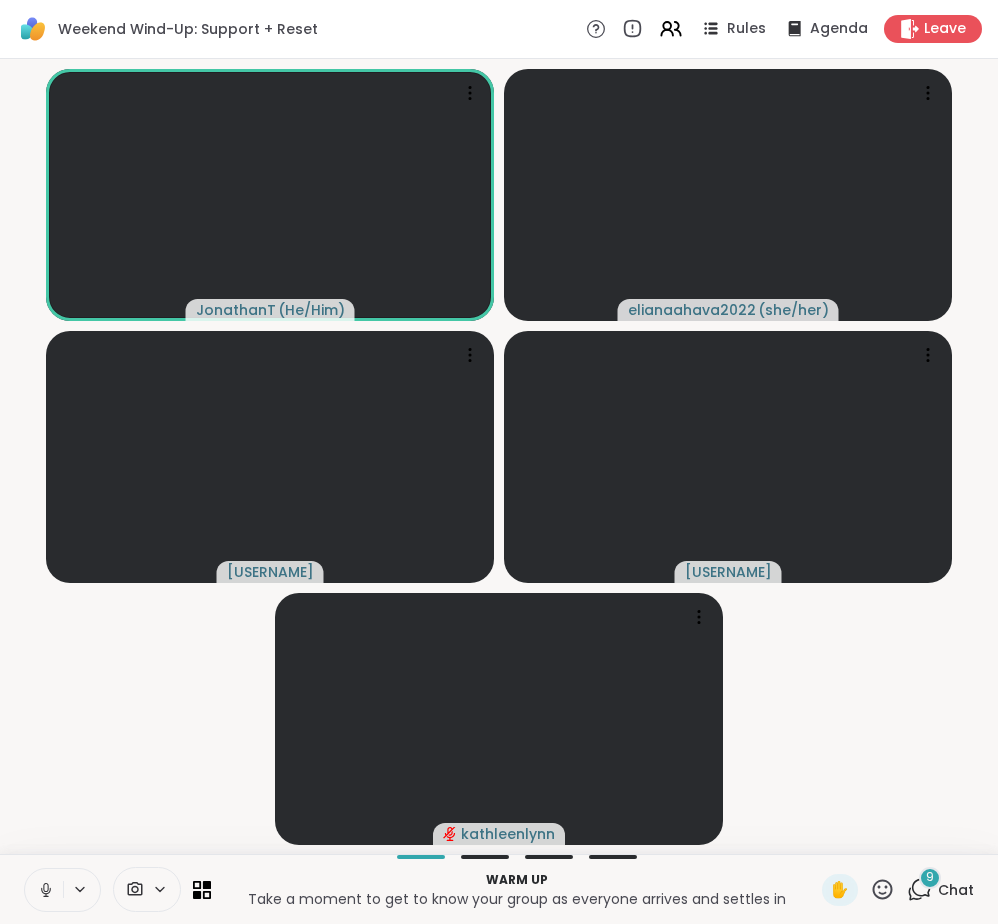 click 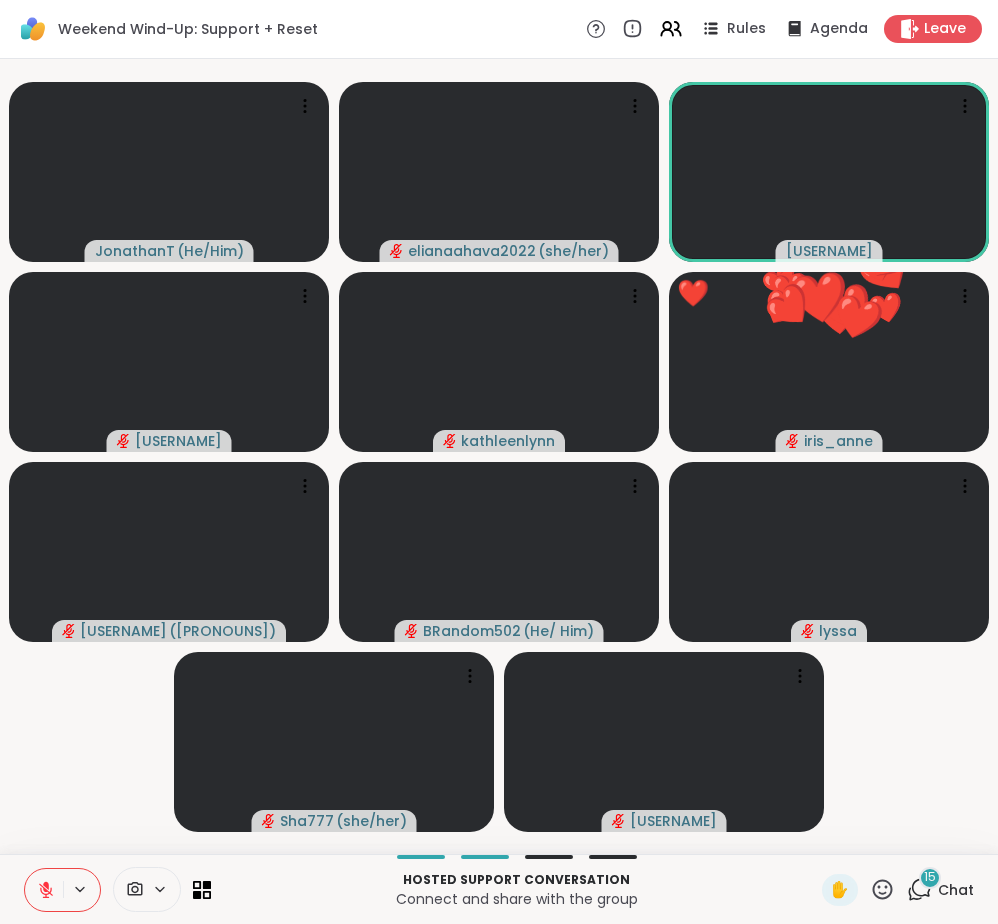 click 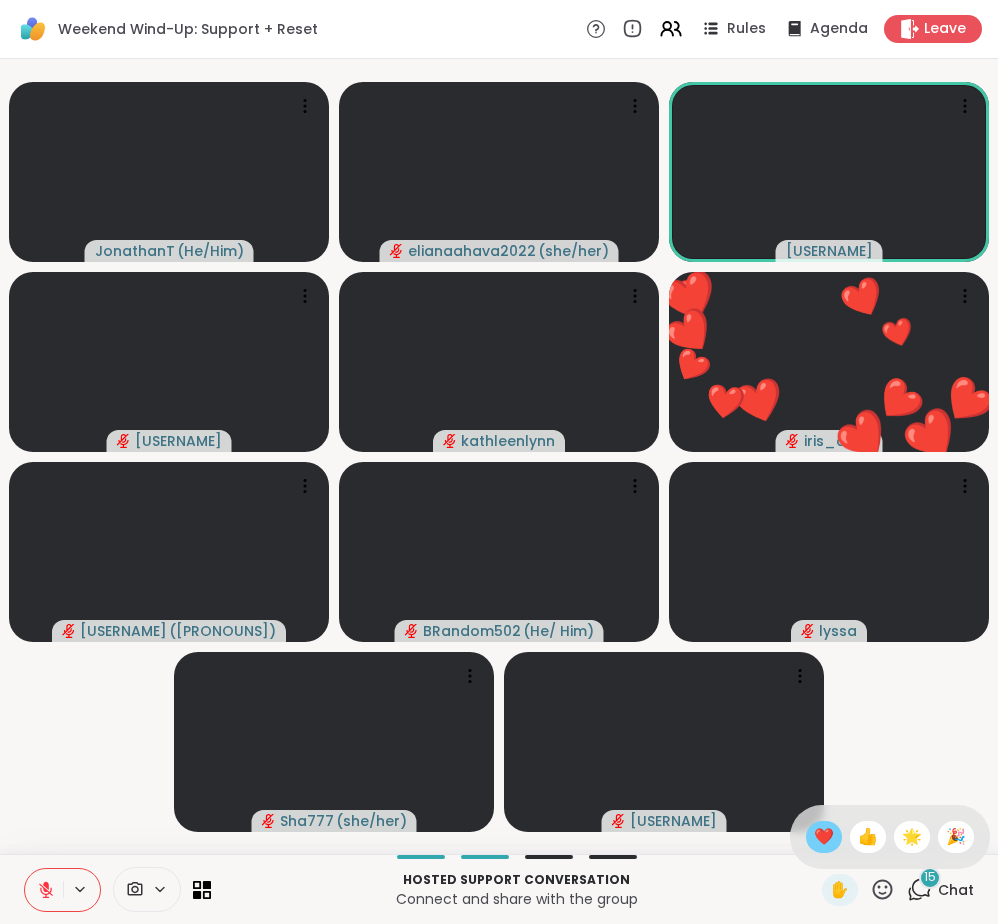 click on "❤️" at bounding box center (824, 837) 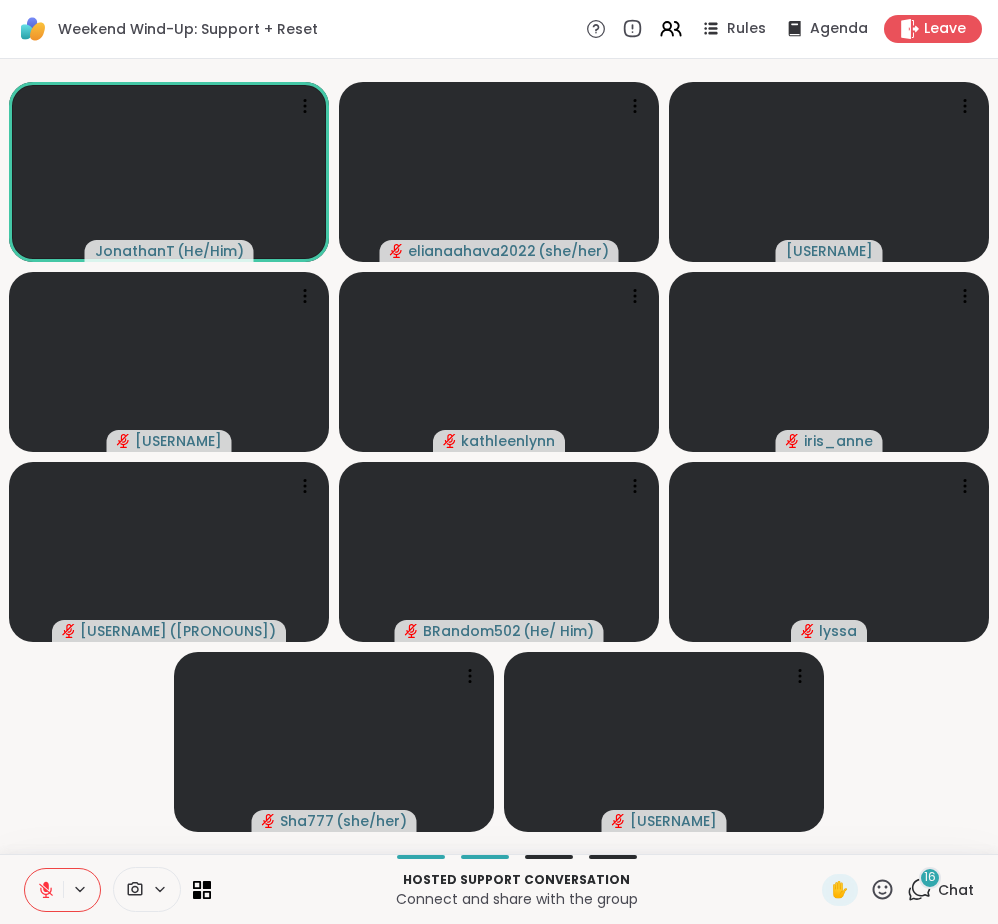 click on "[USERNAME] ( [PRONOUNS] ) [USERNAME] ( [PRONOUNS] ) [USERNAME] [USERNAME] [USERNAME] [USERNAME] [USERNAME] ( [PRONOUNS] ) [USERNAME] ( [PRONOUNS] ) [USERNAME] [USERNAME] ( [PRONOUNS] ) [USERNAME]" at bounding box center [499, 456] 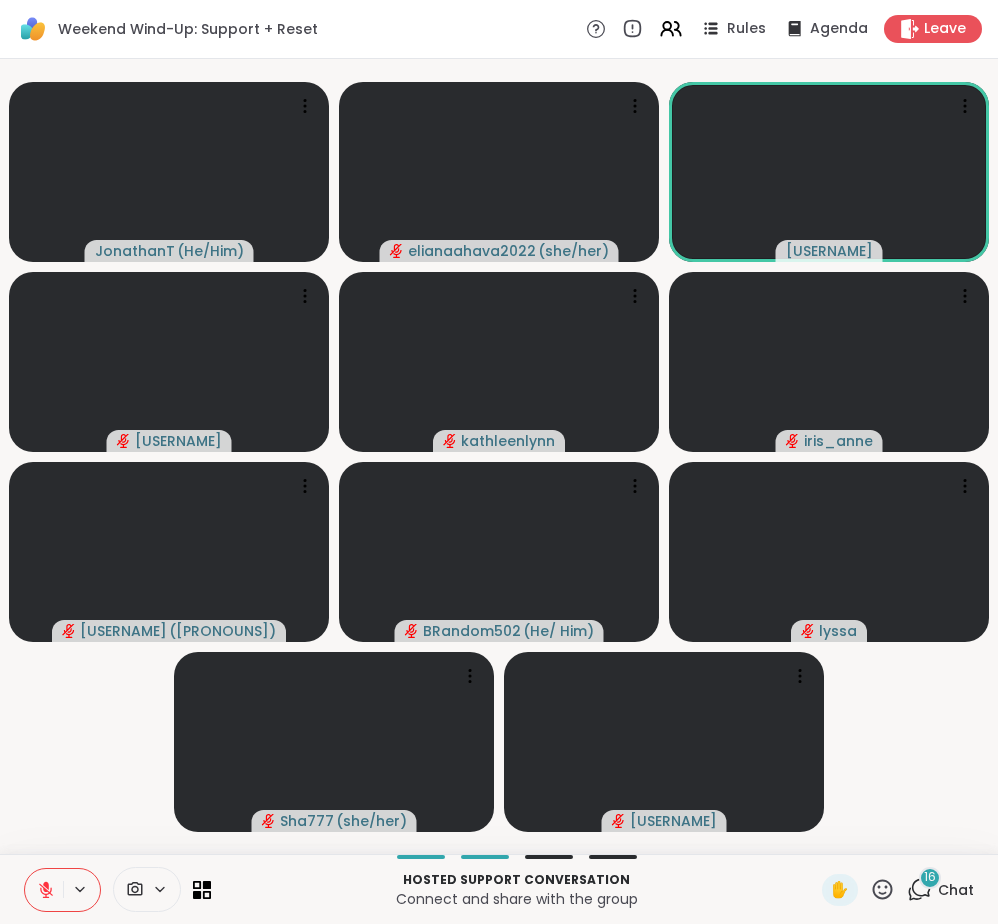 click on "[USERNAME] ( [PRONOUNS] ) [USERNAME] ( [PRONOUNS] ) [USERNAME] [USERNAME] [USERNAME] [USERNAME] [USERNAME] ( [PRONOUNS] ) [USERNAME] ( [PRONOUNS] ) [USERNAME] [USERNAME] ( [PRONOUNS] ) [USERNAME]" at bounding box center (499, 456) 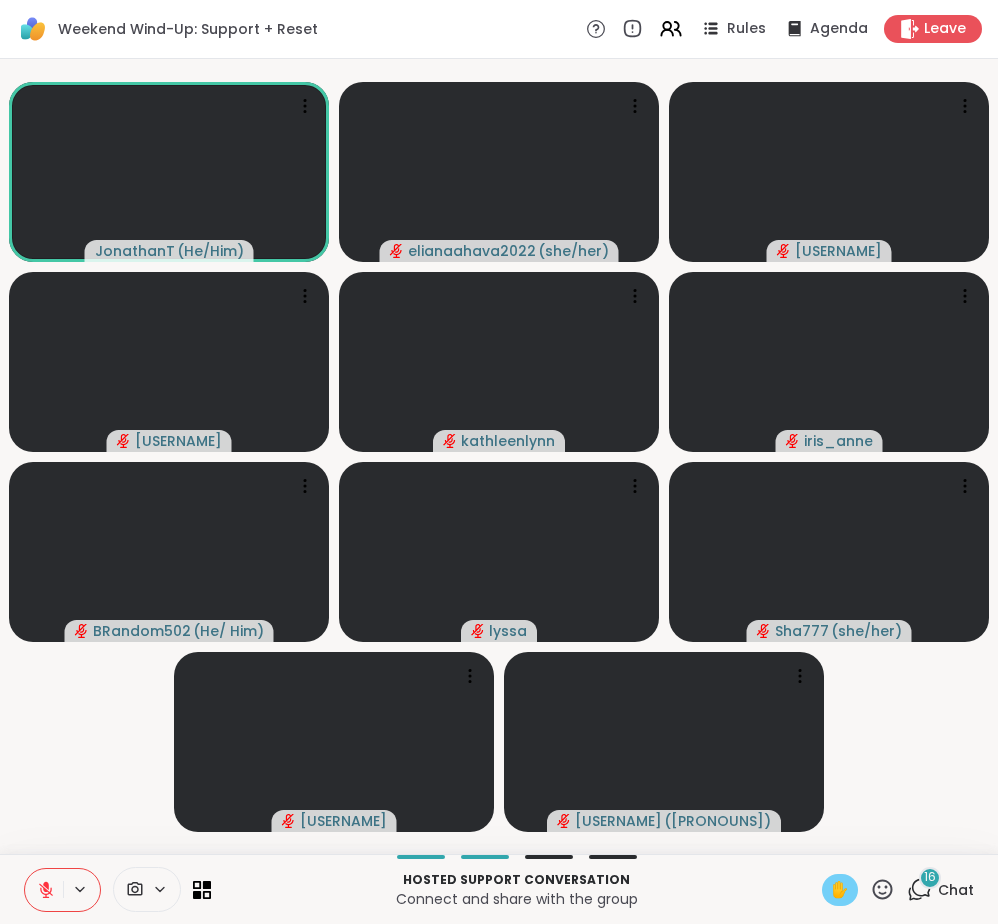 click on "✋" at bounding box center [840, 890] 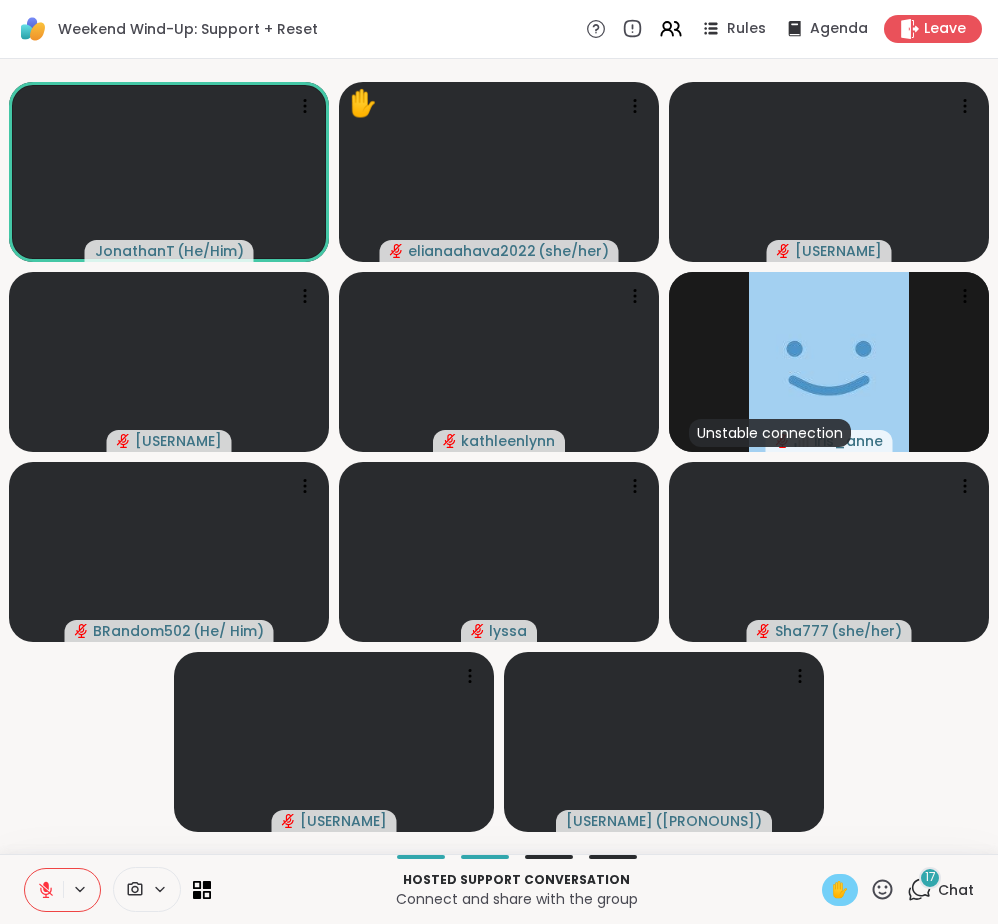 click on "✋" at bounding box center [840, 890] 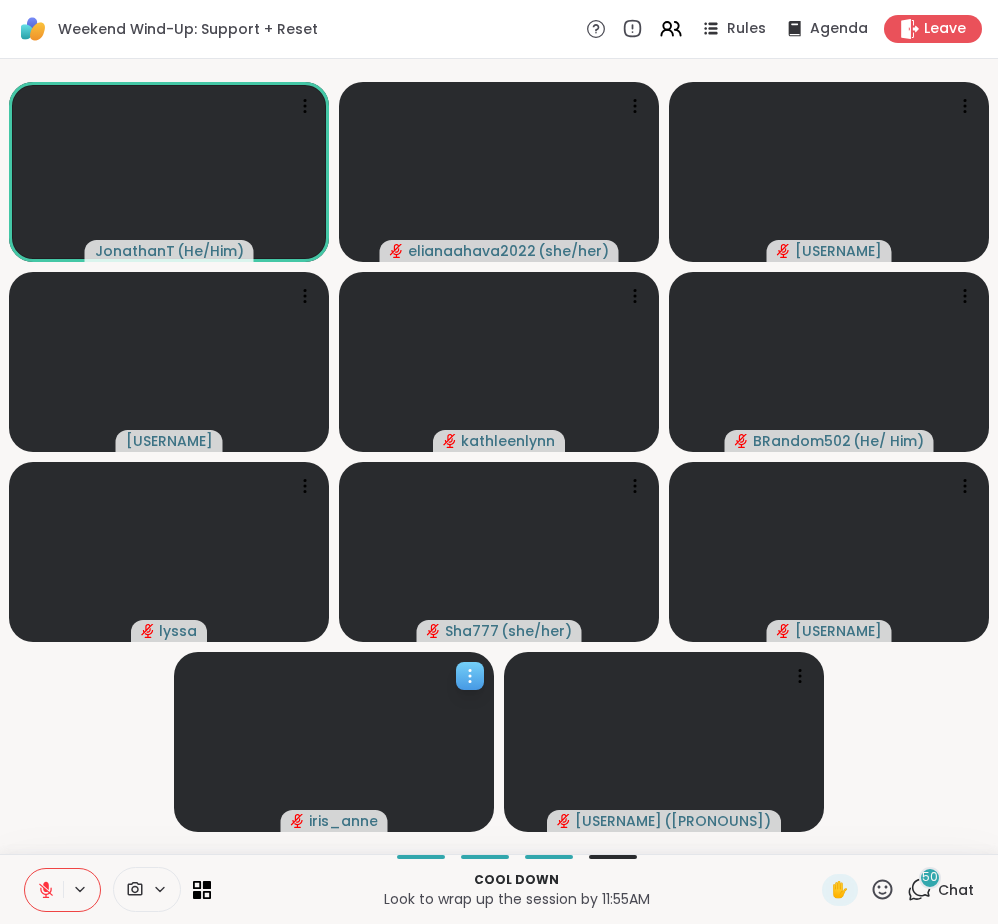 click at bounding box center (334, 742) 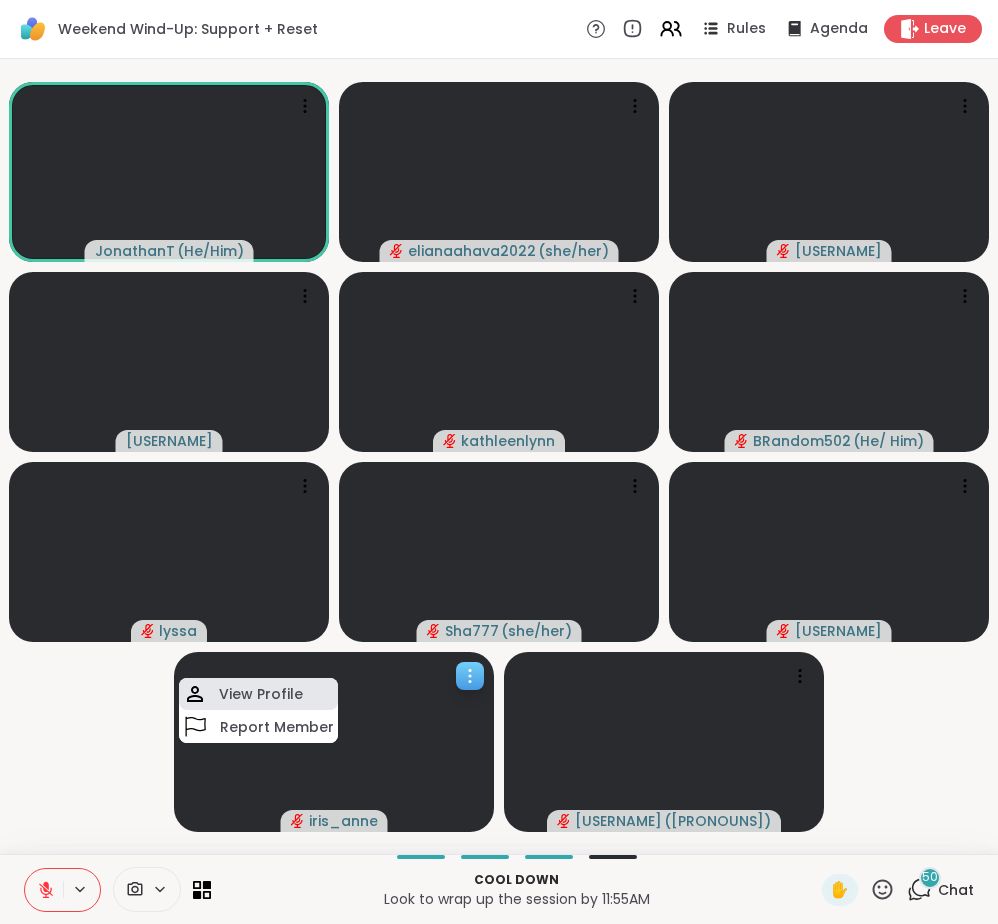 click on "View Profile" at bounding box center (258, 694) 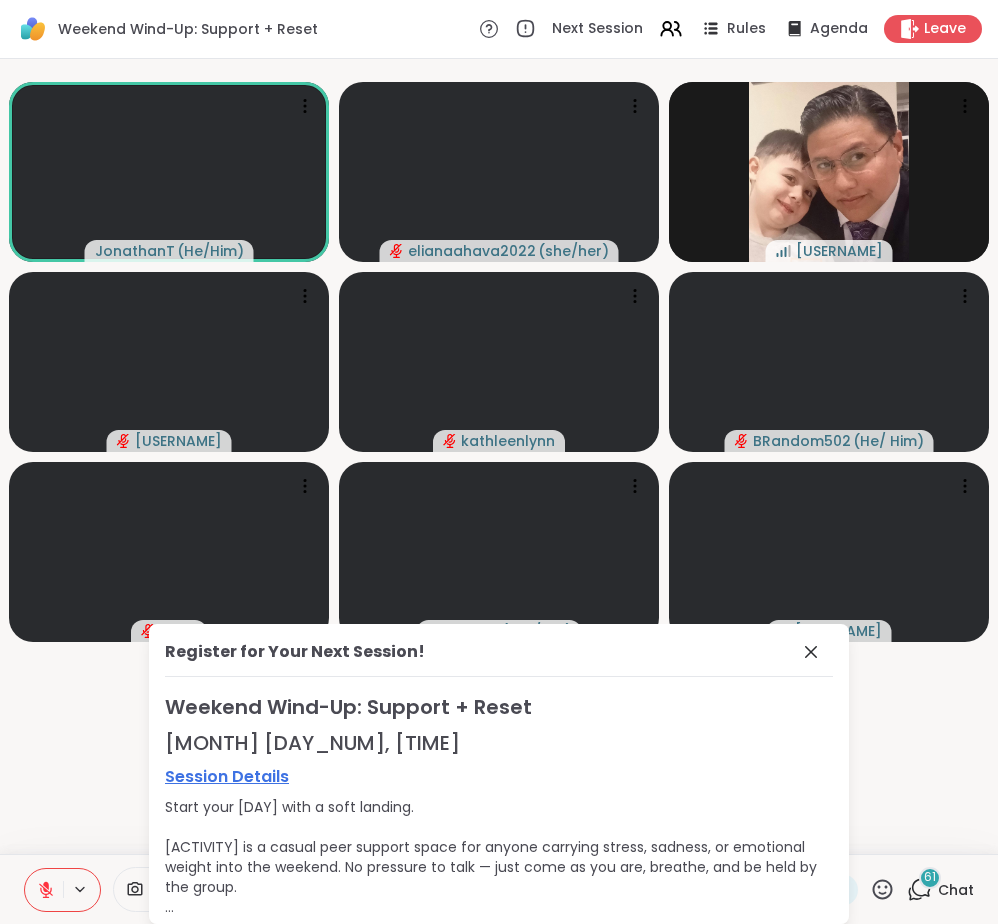 click 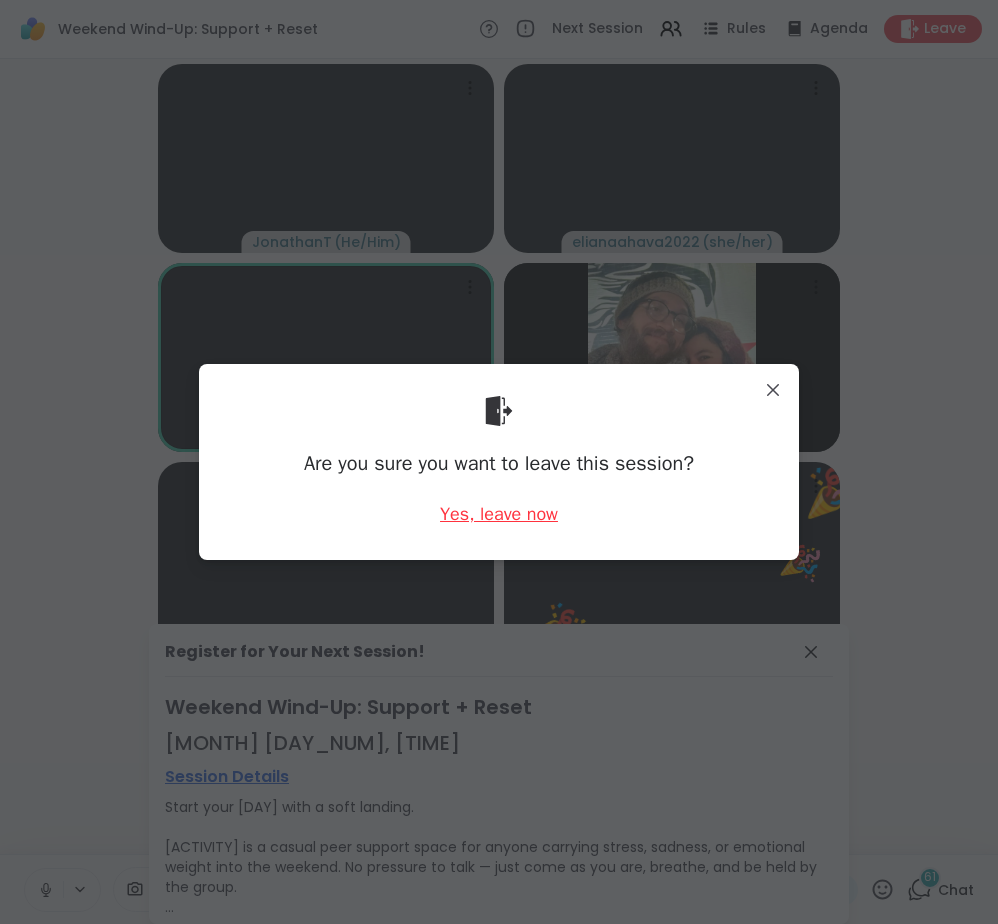 click on "Yes, leave now" at bounding box center (499, 514) 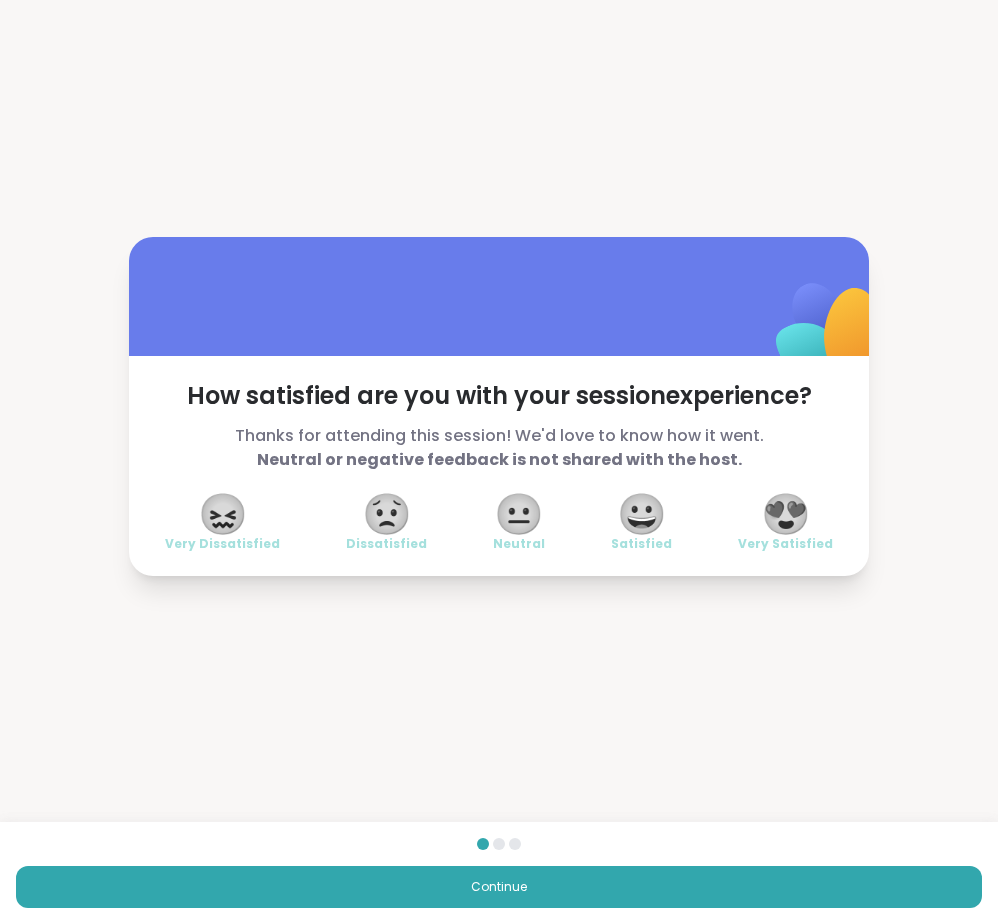 click on "😍" at bounding box center [786, 514] 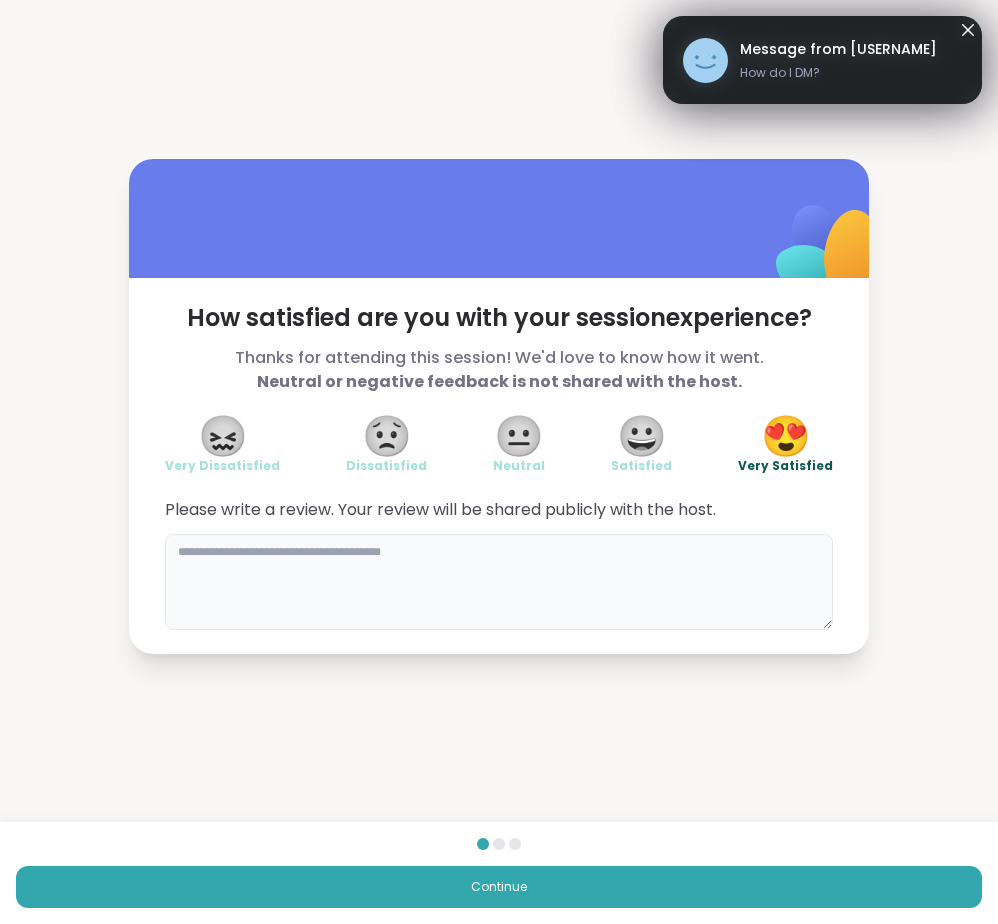 click at bounding box center [499, 582] 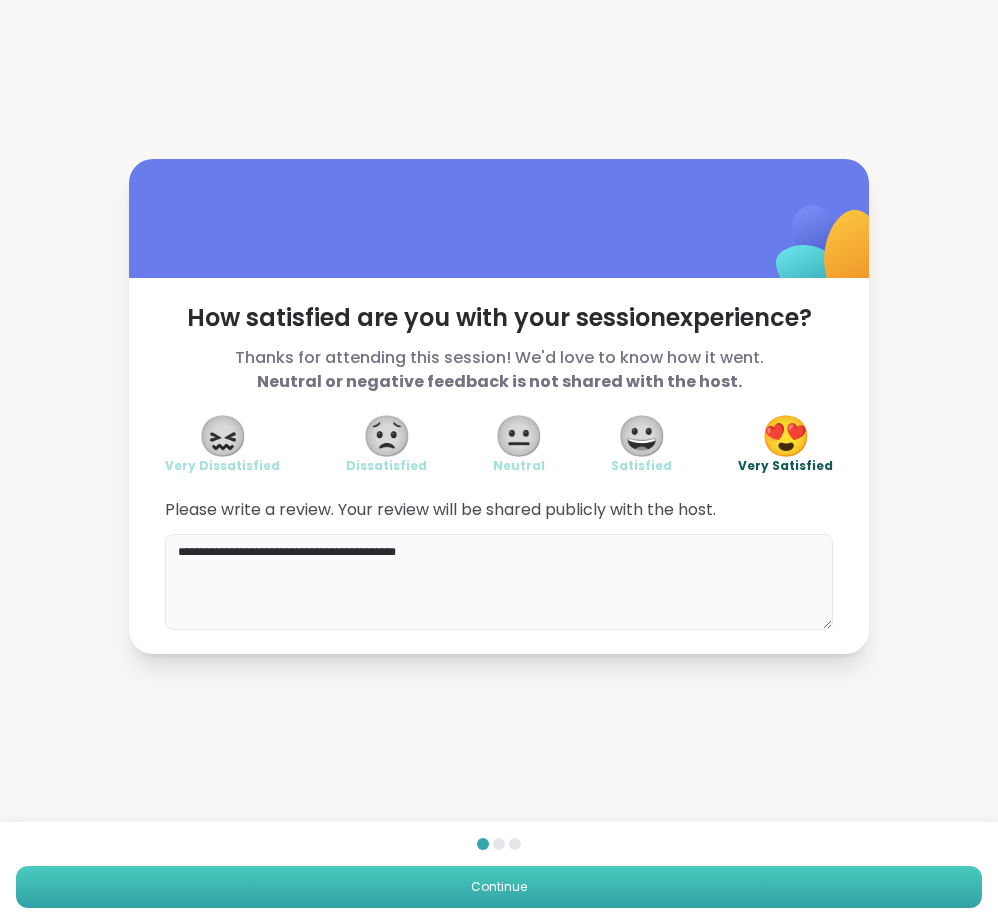 type on "**********" 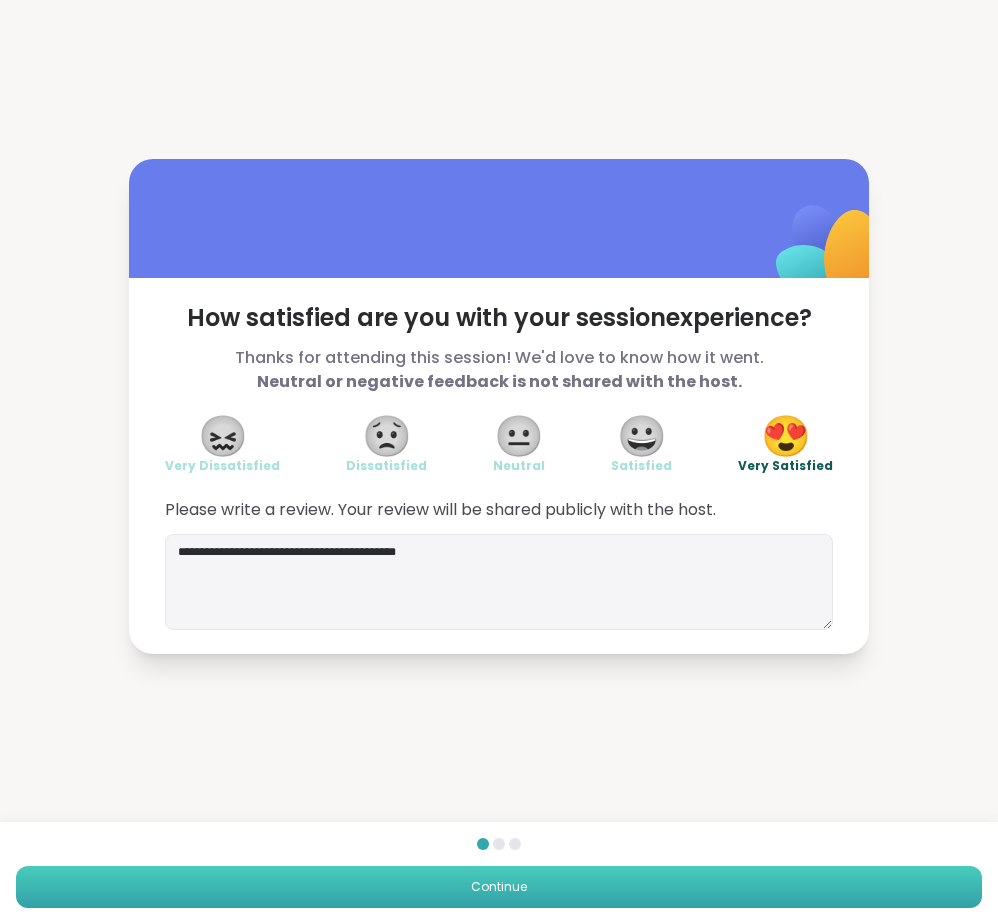 click on "Continue" at bounding box center [499, 887] 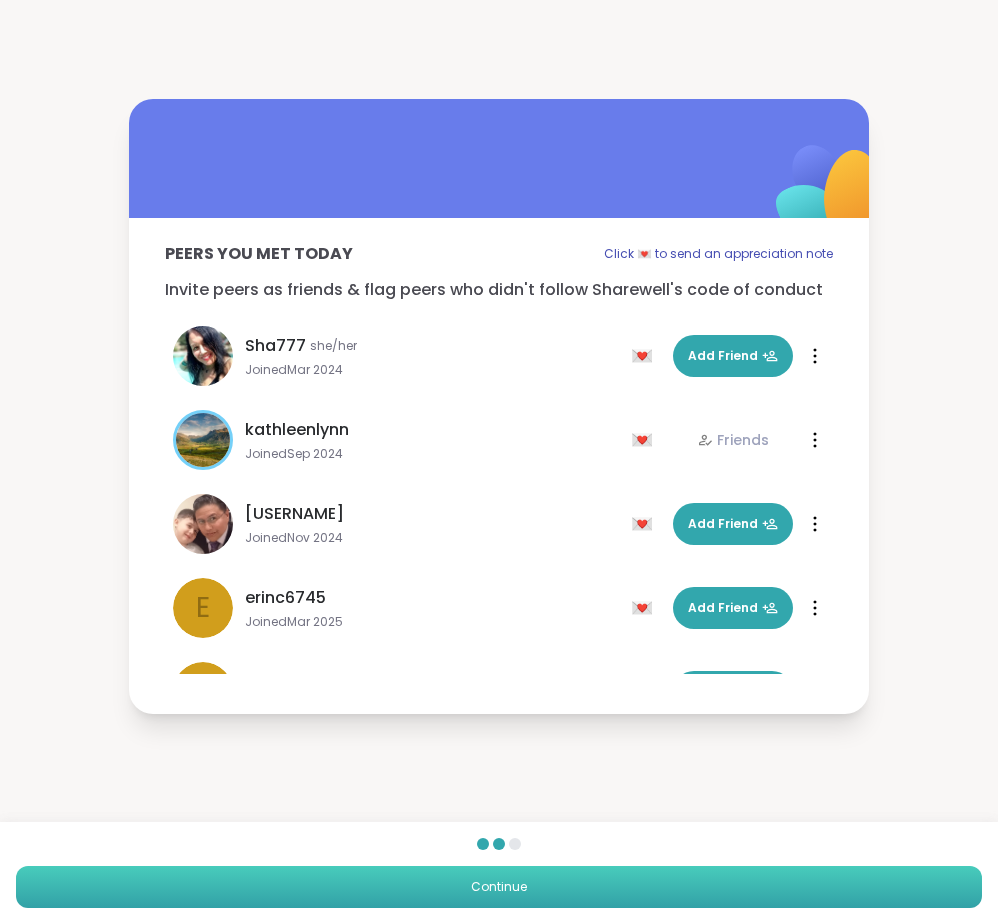 click on "Continue" at bounding box center [499, 887] 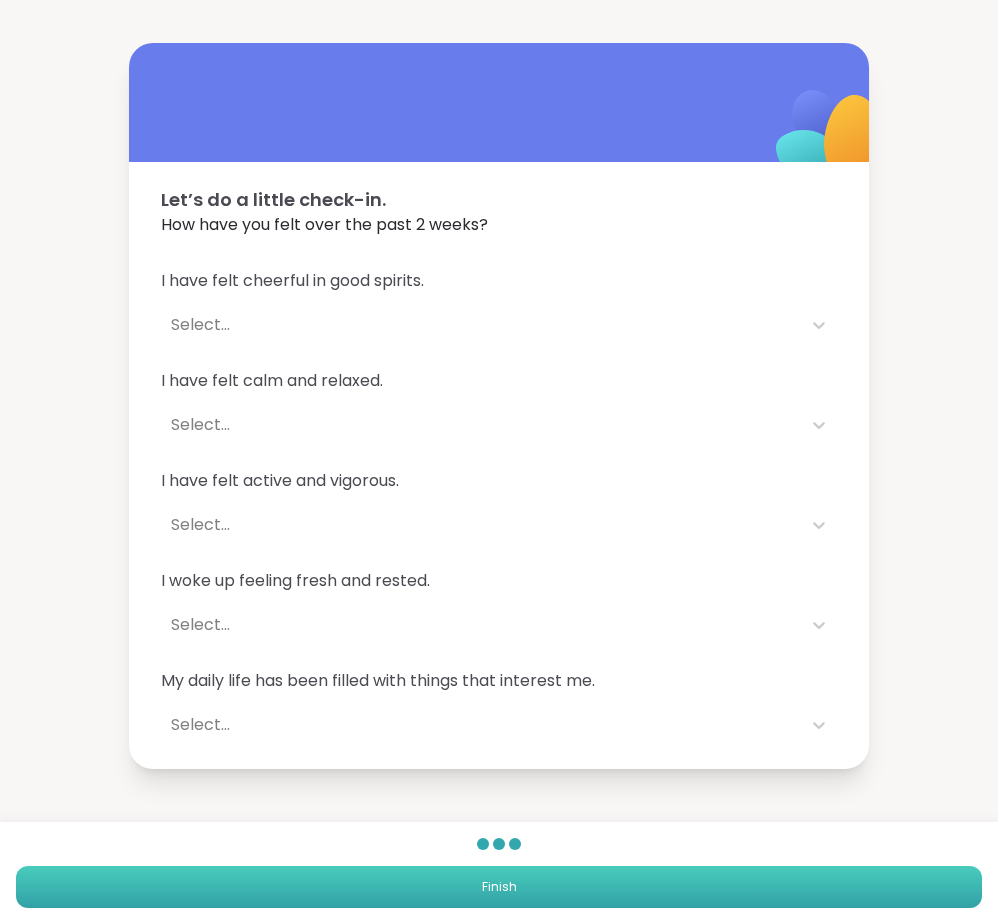click on "Finish" at bounding box center [499, 887] 